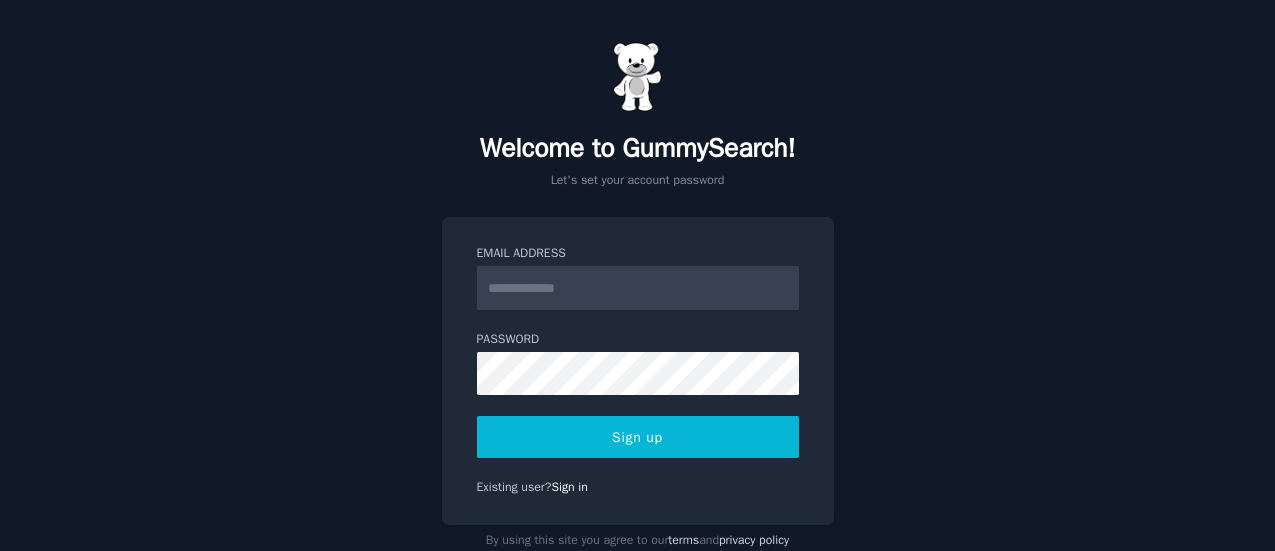 scroll, scrollTop: 0, scrollLeft: 0, axis: both 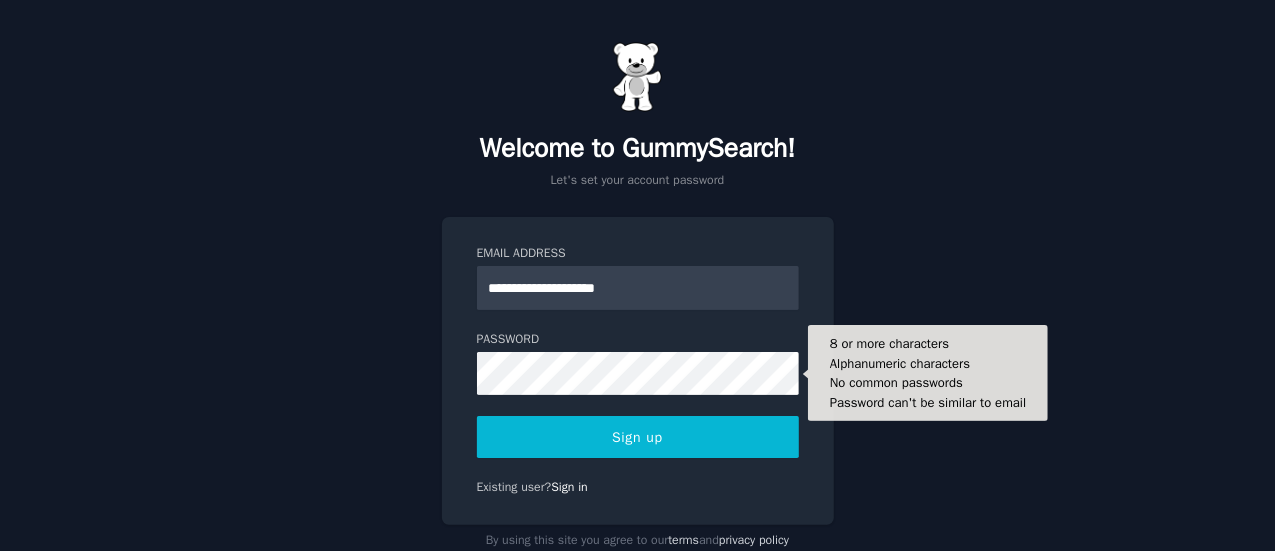 type on "**********" 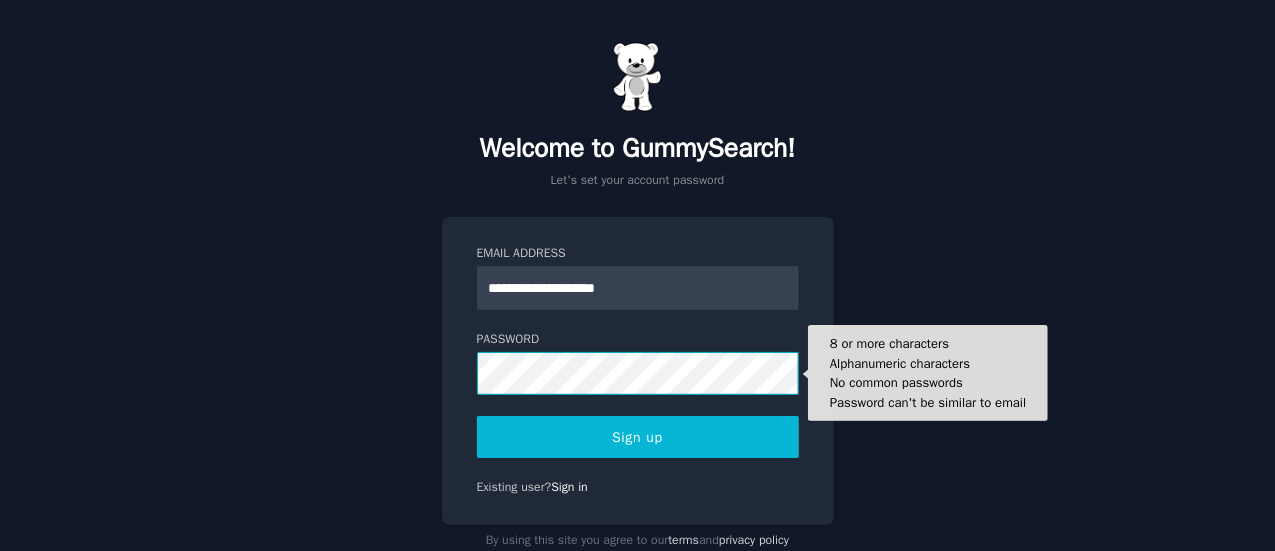 click on "Sign up" at bounding box center (638, 437) 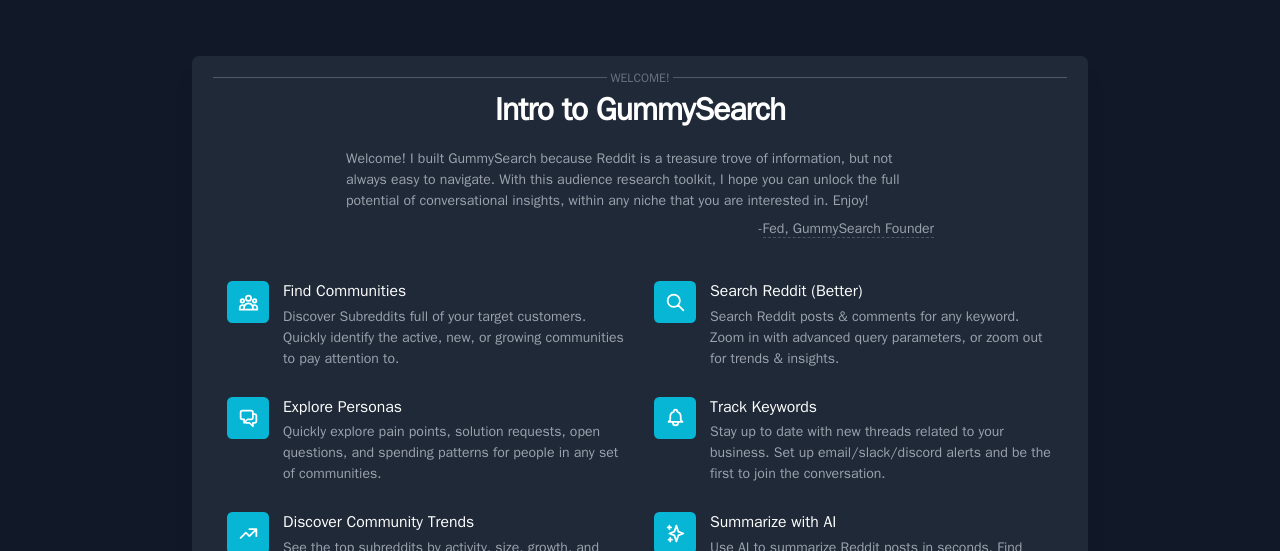 scroll, scrollTop: 0, scrollLeft: 0, axis: both 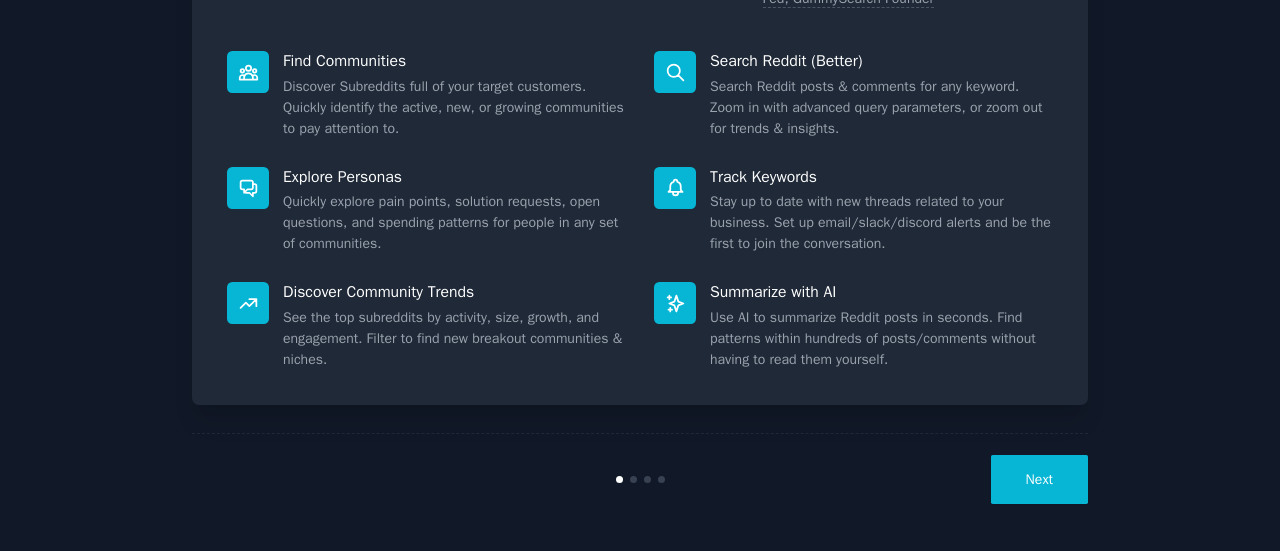 click on "Next" at bounding box center [1039, 479] 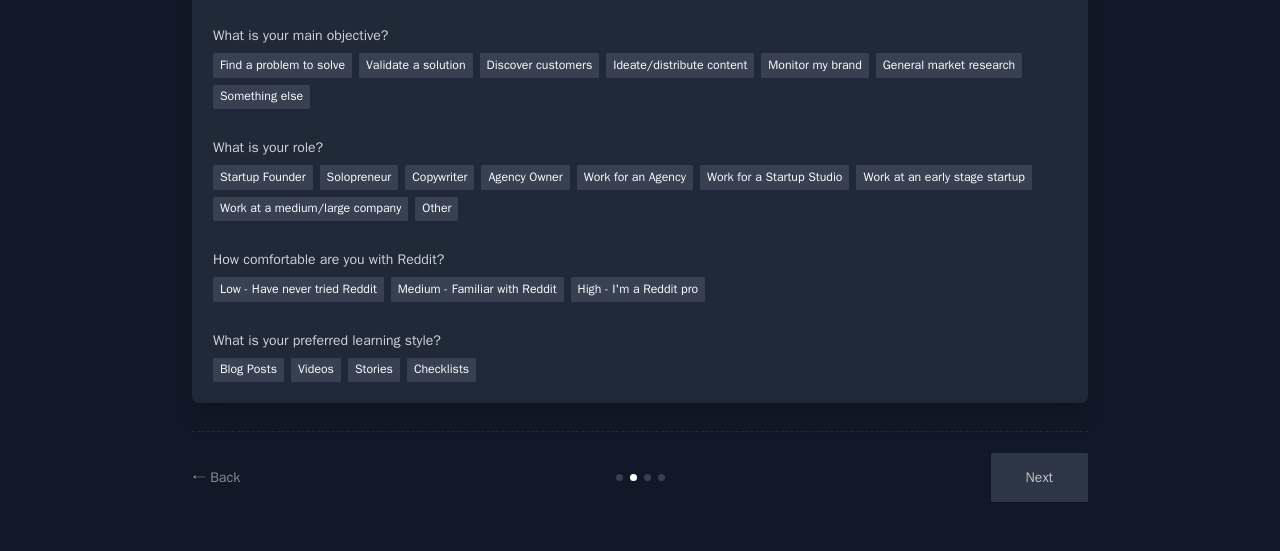 scroll, scrollTop: 164, scrollLeft: 0, axis: vertical 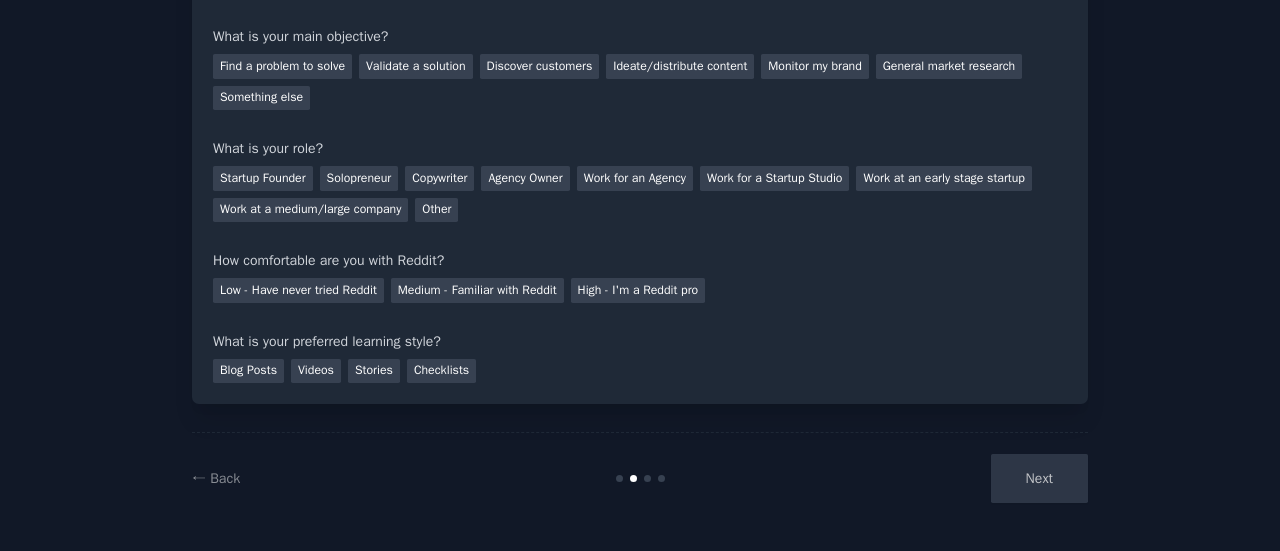 click on "Next" at bounding box center (938, 478) 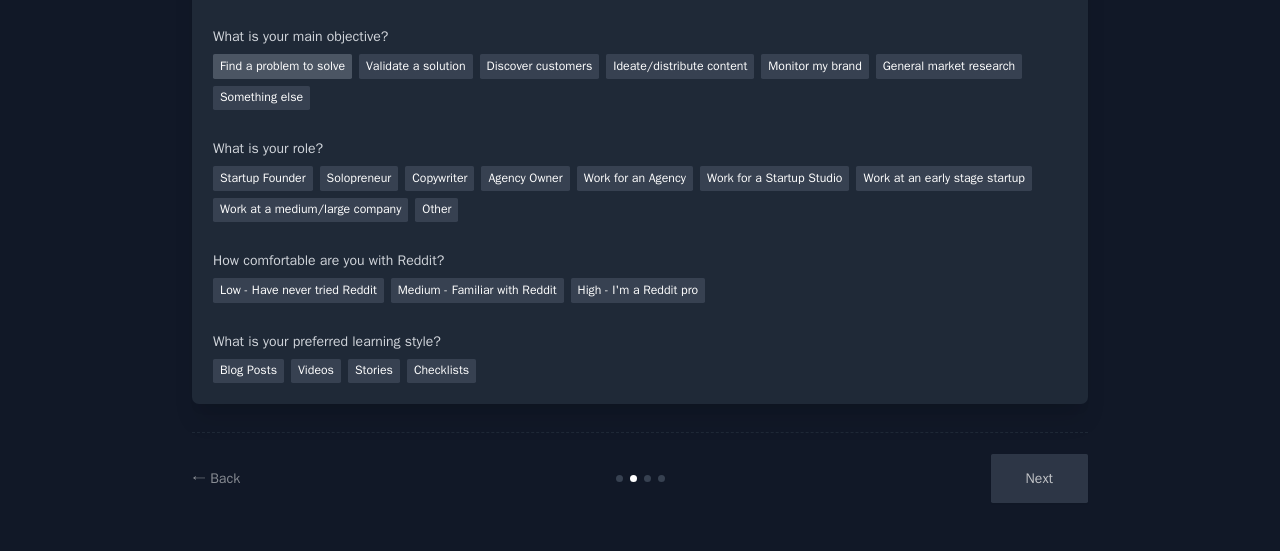 click on "Find a problem to solve" at bounding box center (282, 66) 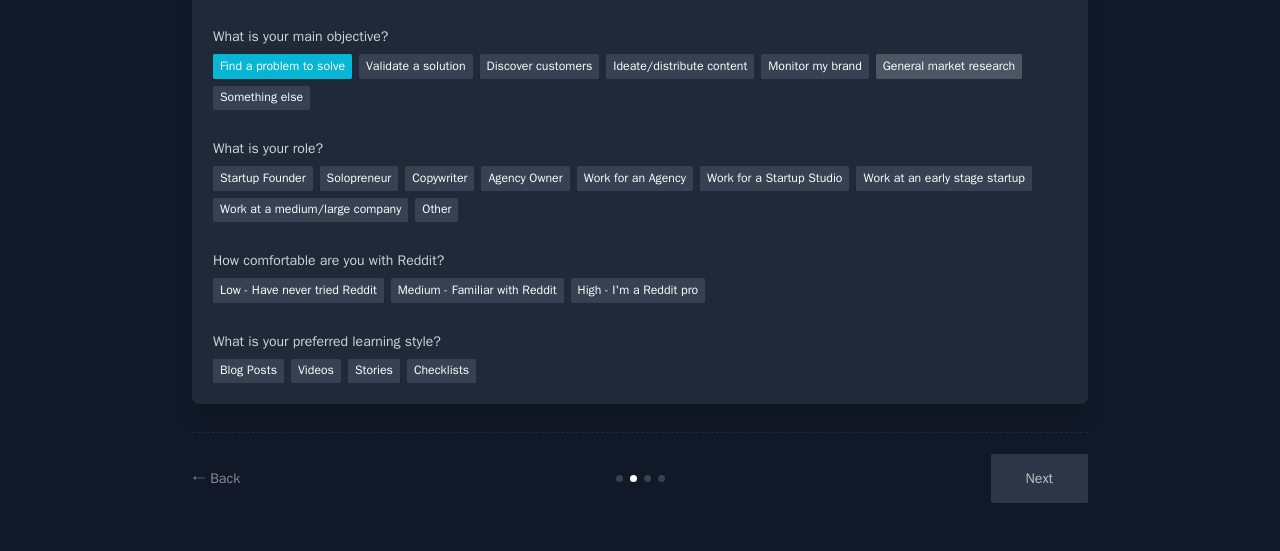 click on "General market research" at bounding box center [949, 66] 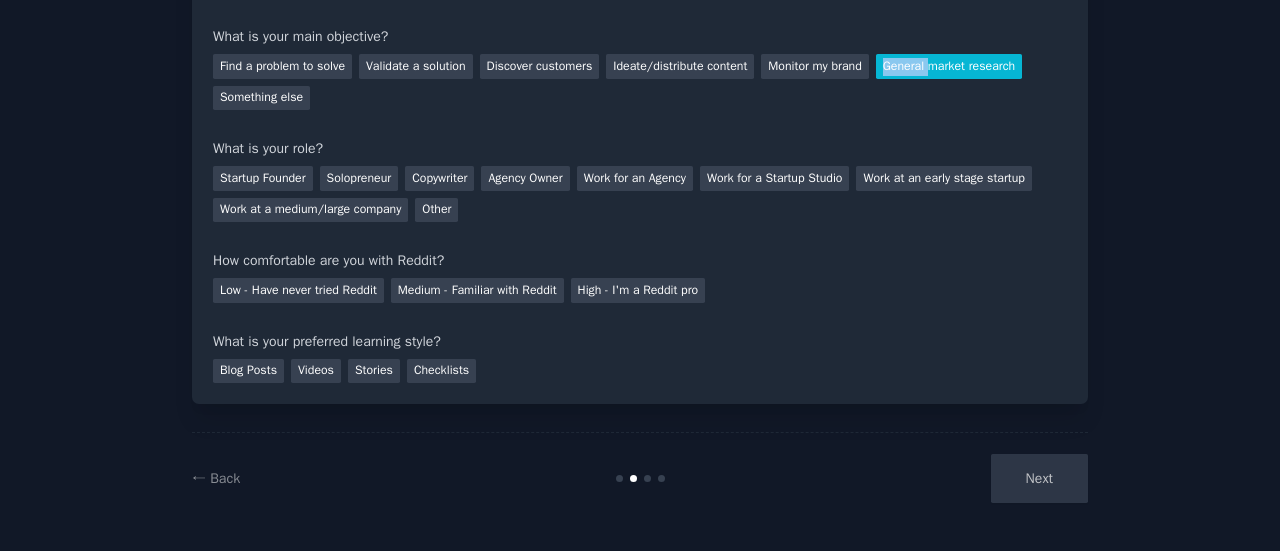 click on "General market research" at bounding box center [949, 66] 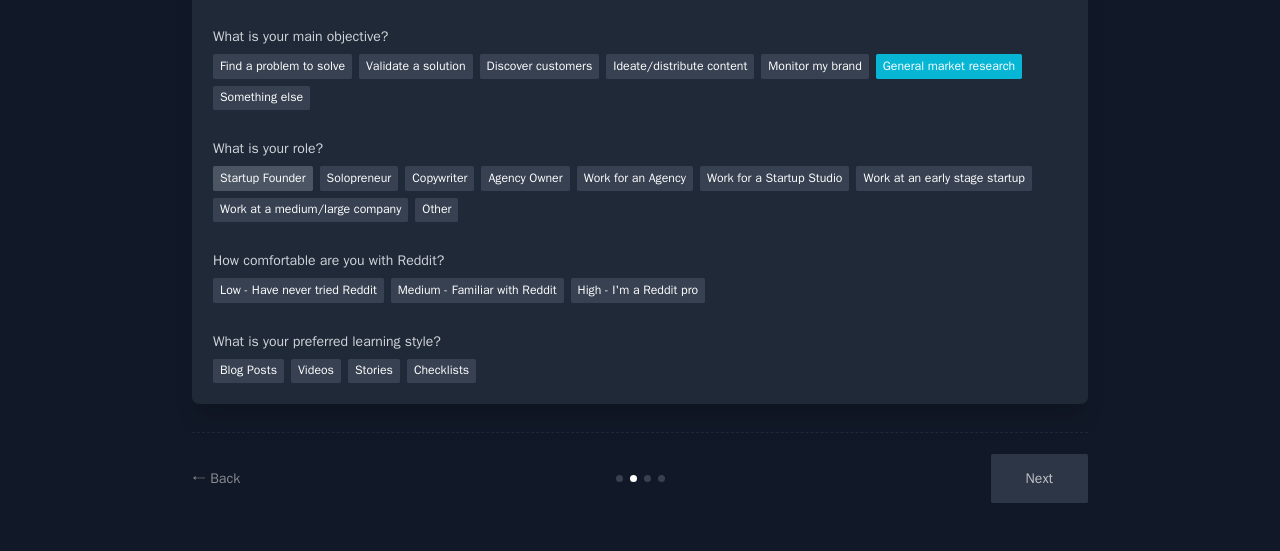 click on "Startup Founder" at bounding box center (263, 178) 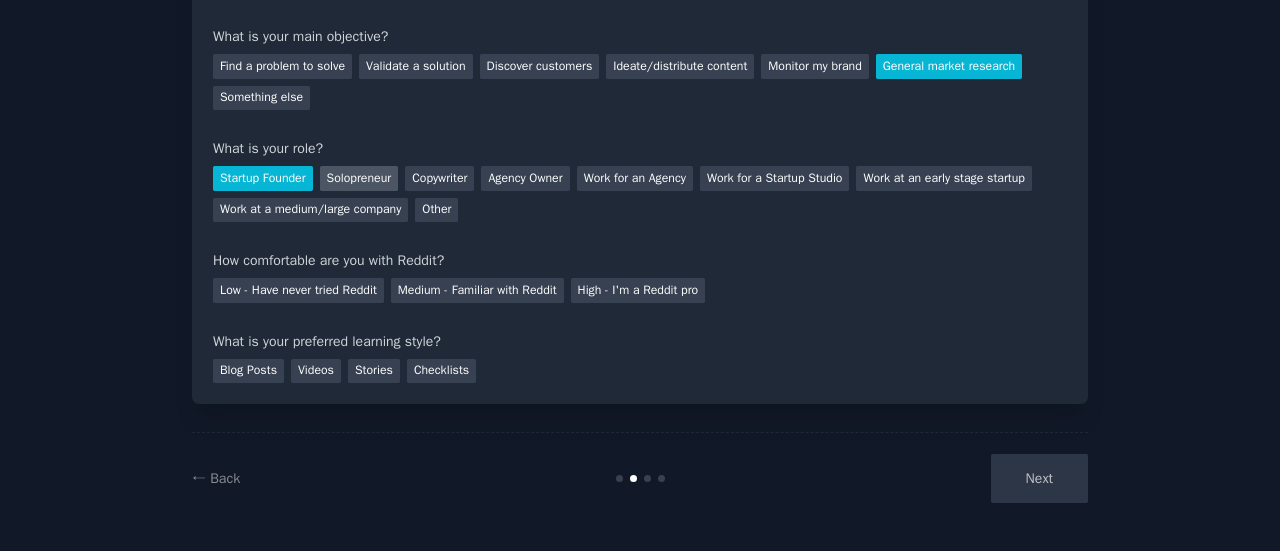 click on "Solopreneur" at bounding box center (359, 178) 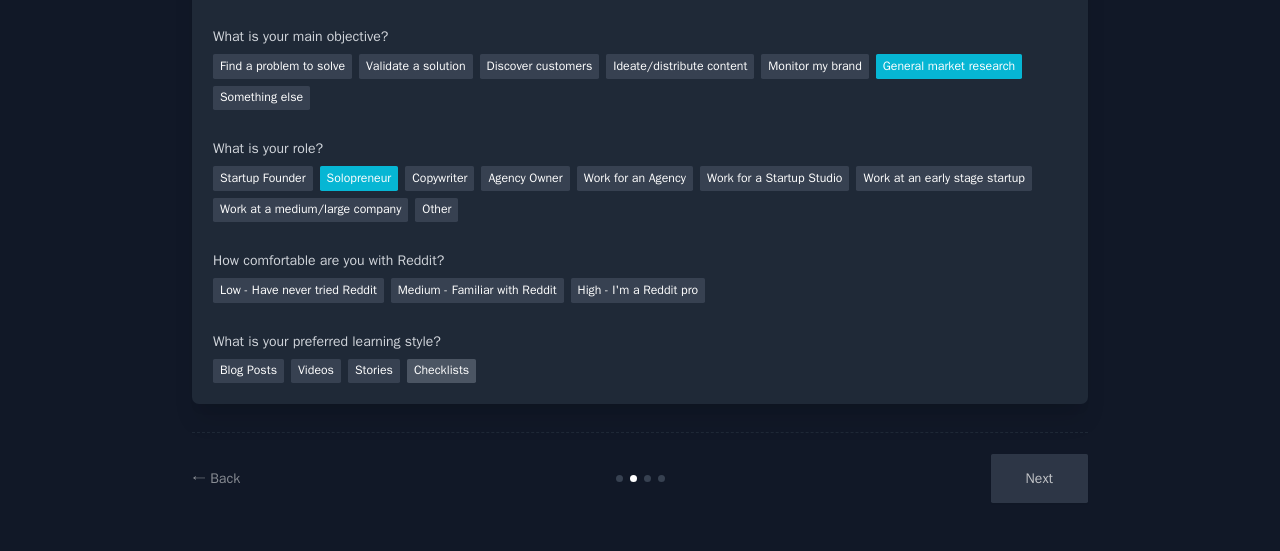 click on "Checklists" at bounding box center [441, 371] 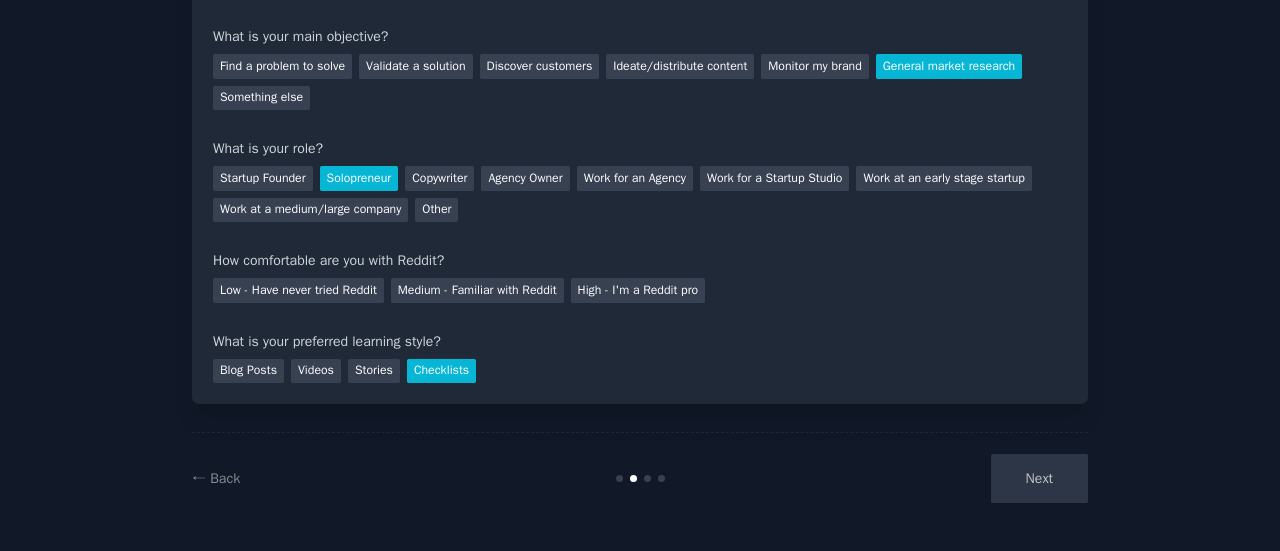 click on "Your goals Let's get acquainted Tell us a bit about yourself to configure GummySearch for your goals. What is your main objective? Find a problem to solve Validate a solution Discover customers Ideate/distribute content Monitor my brand General market research Something else What is your role? Startup Founder Solopreneur Copywriter Agency Owner Work for an Agency Work for a Startup Studio Work at an early stage startup Work at a medium/large company Other How comfortable are you with Reddit? Low - Have never tried Reddit Medium - Familiar with Reddit High - I'm a Reddit pro What is your preferred learning style? Blog Posts Videos Stories Checklists" at bounding box center [640, 148] 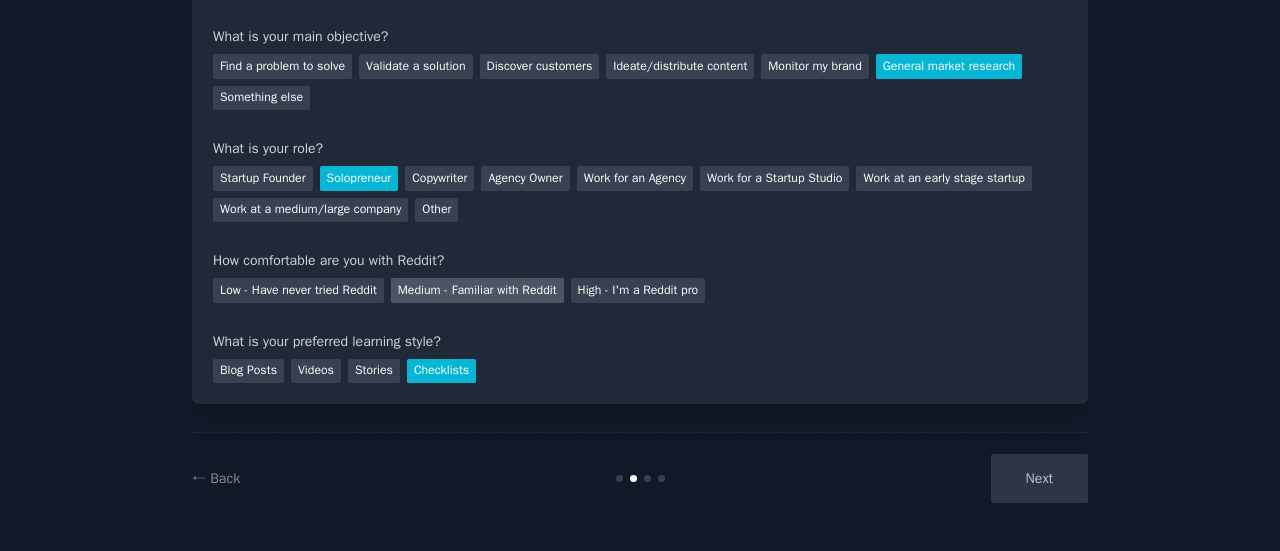 click on "Medium - Familiar with Reddit" at bounding box center [477, 290] 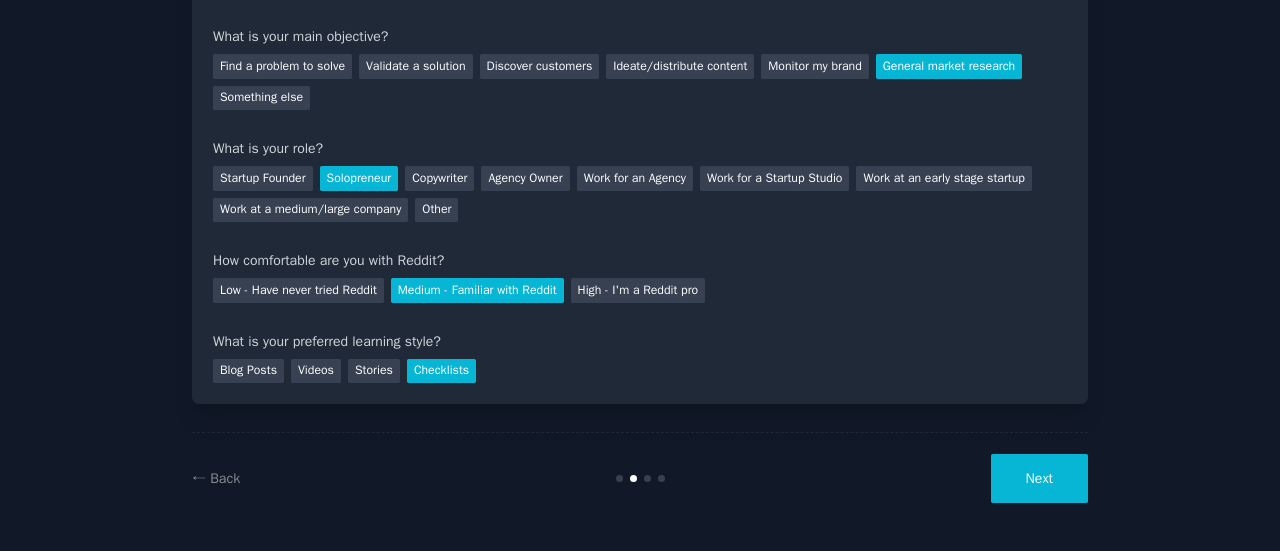 click on "Next" at bounding box center [1039, 478] 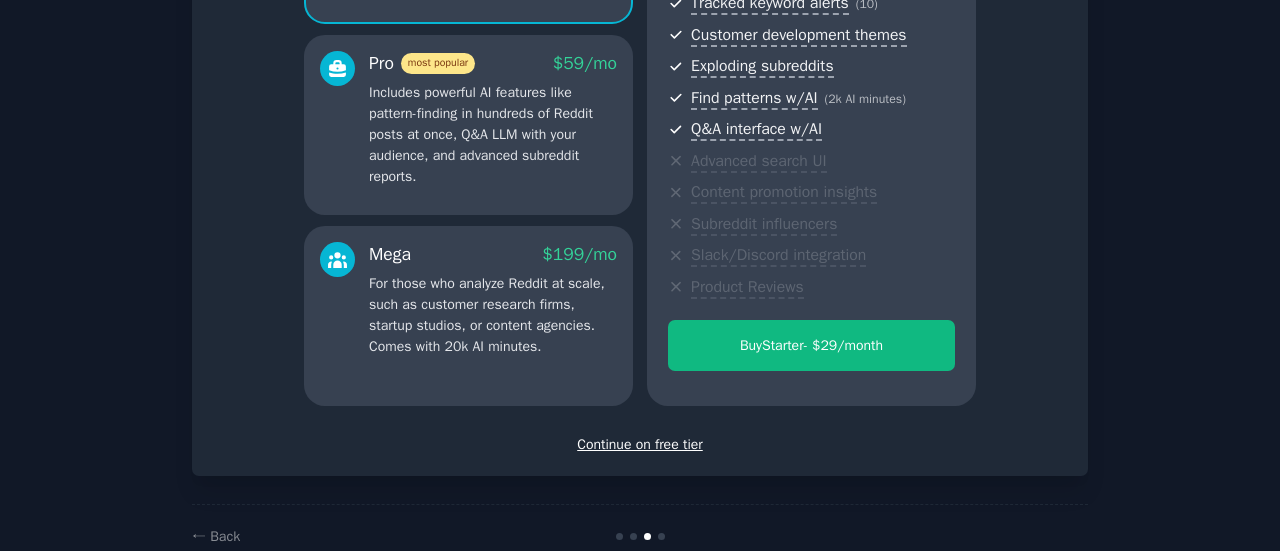 scroll, scrollTop: 336, scrollLeft: 0, axis: vertical 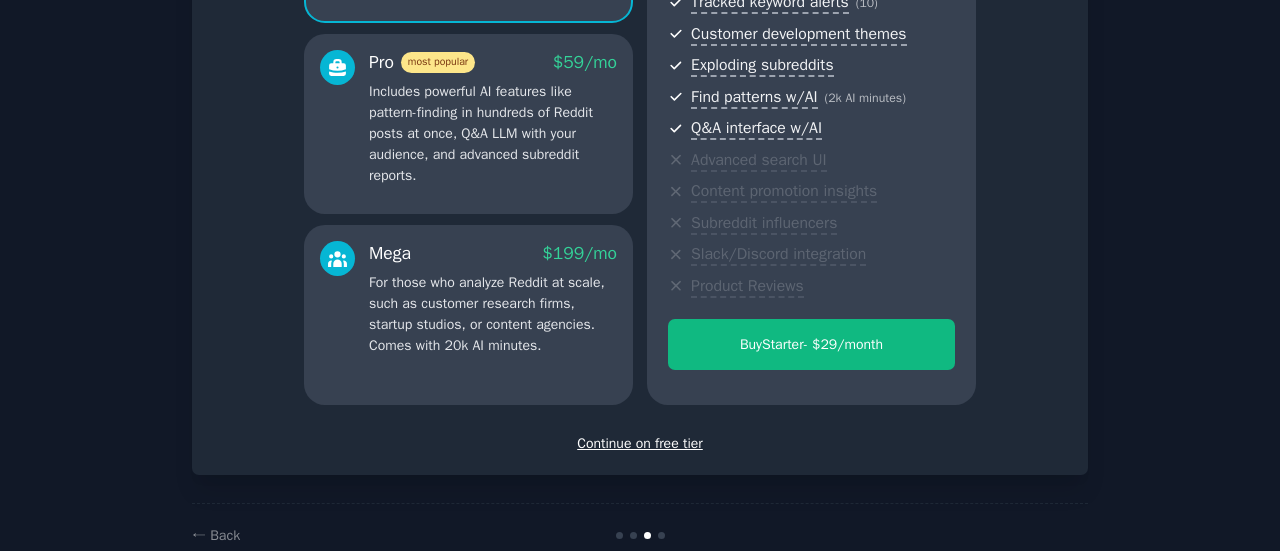 click on "Continue on free tier" at bounding box center [640, 443] 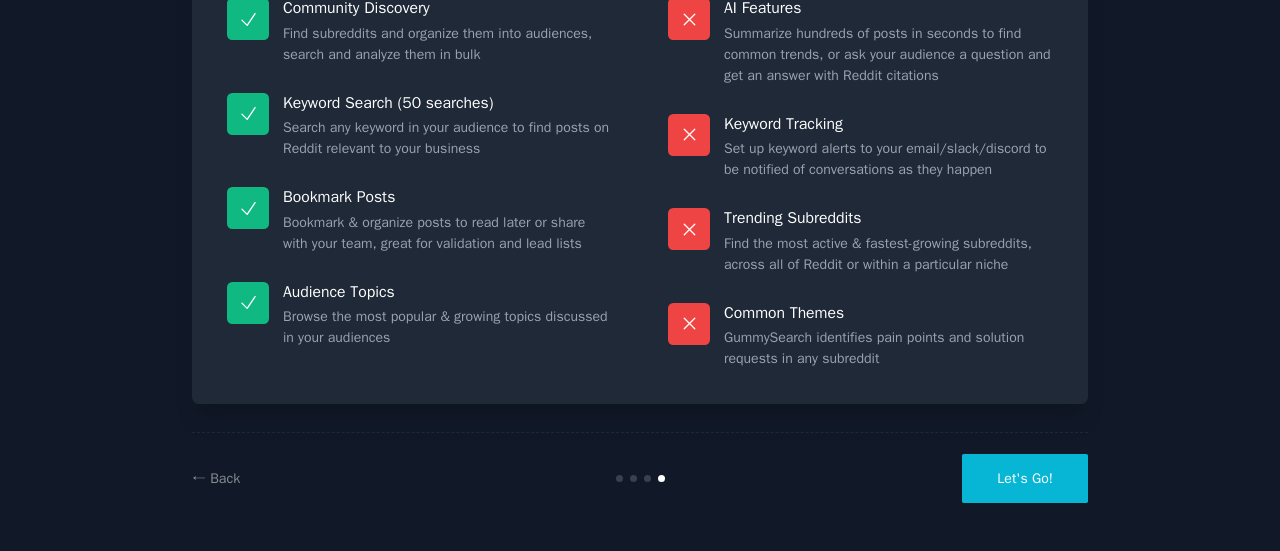click on "Let's Go!" at bounding box center (1025, 478) 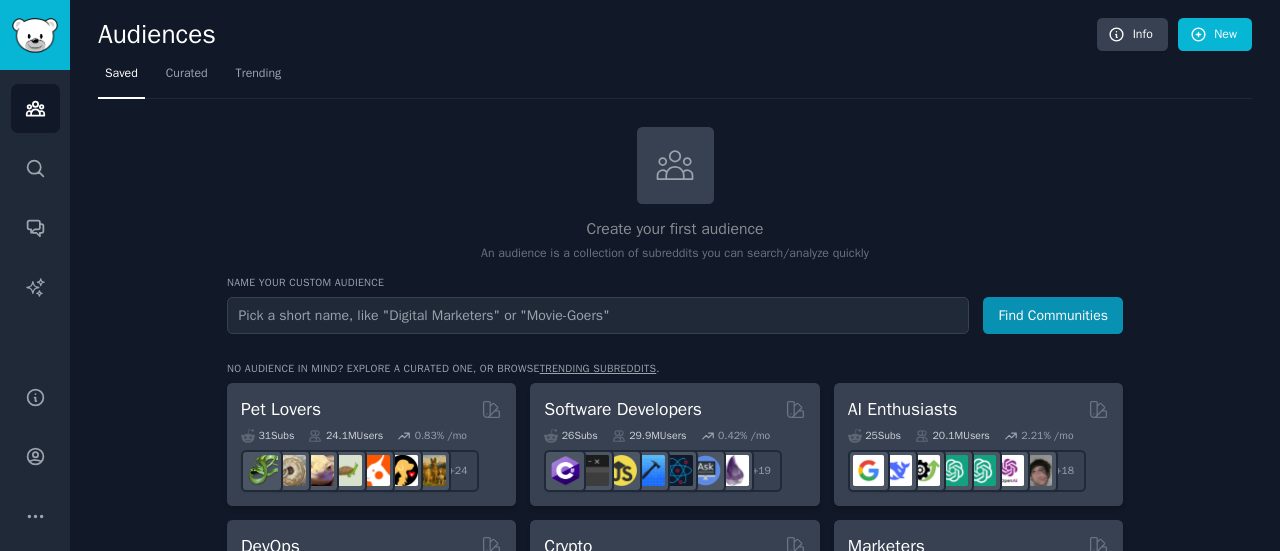 scroll, scrollTop: 60, scrollLeft: 0, axis: vertical 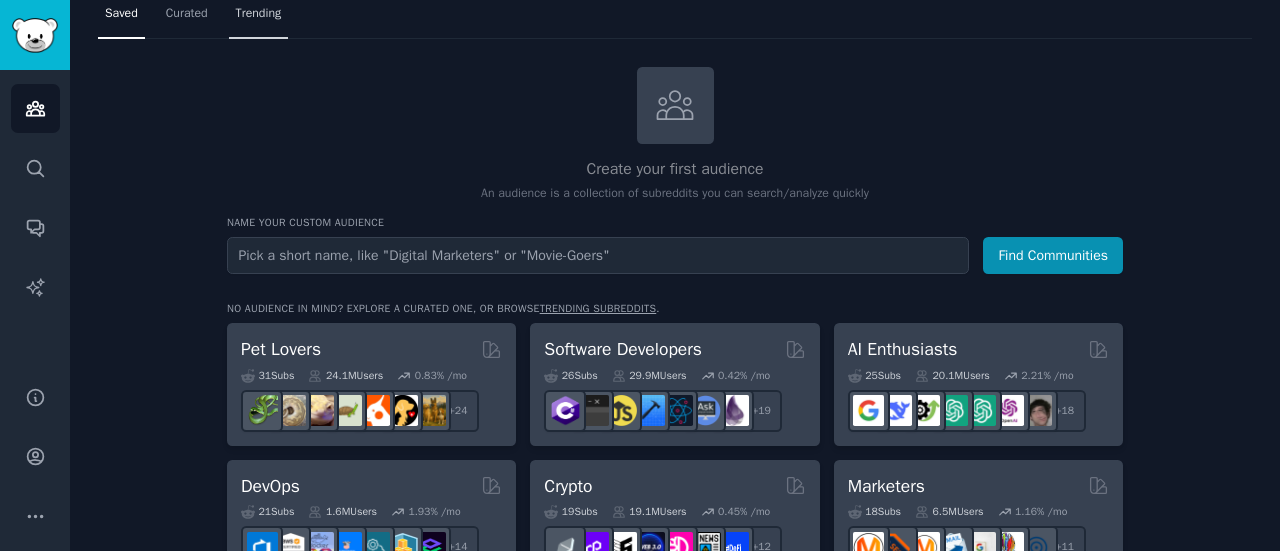 click on "Trending" at bounding box center [259, 14] 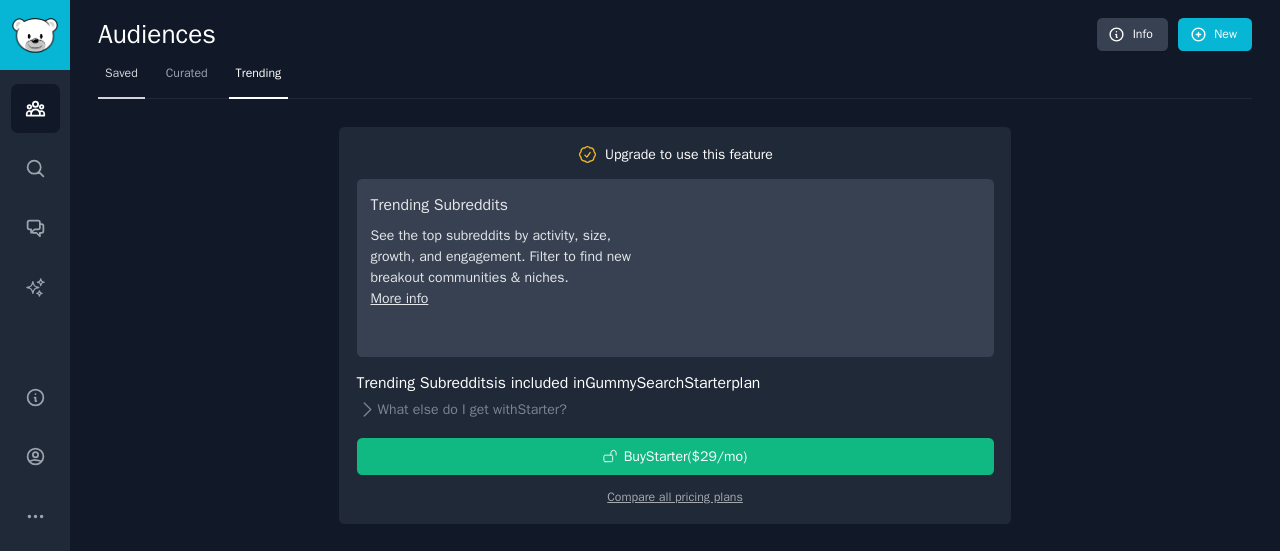 click on "Saved" at bounding box center (121, 74) 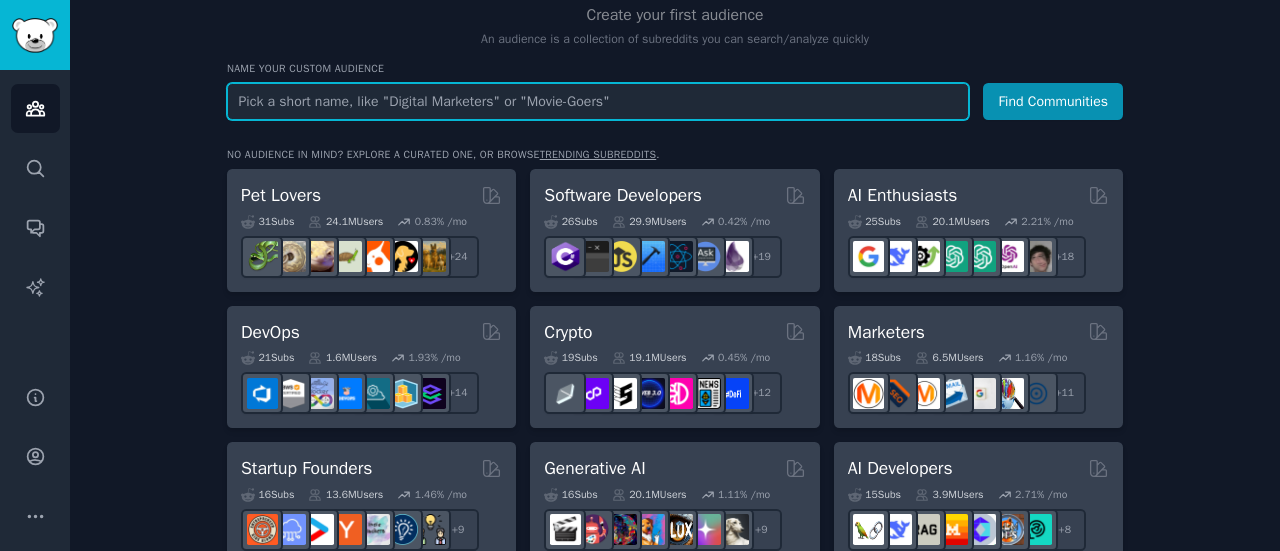 scroll, scrollTop: 217, scrollLeft: 0, axis: vertical 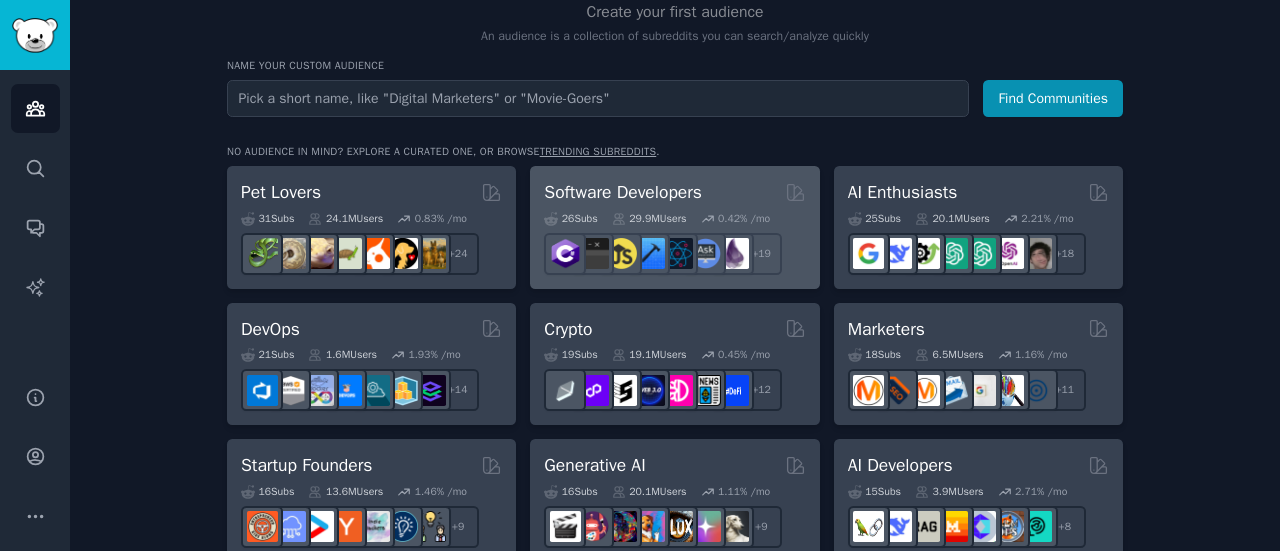click on "[AGE] Sub s [PRICE] Users [PERCENT] /mo r/[TEXT] + [NUMBER]" at bounding box center [674, 240] 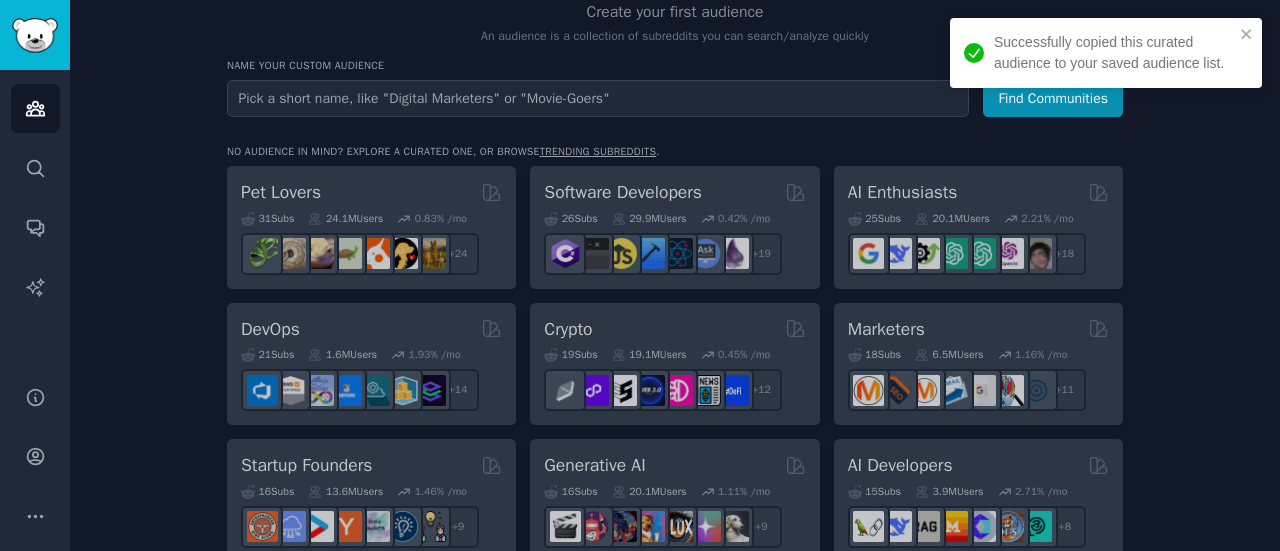 click on "Pet Lovers [AGE] Sub s [PRICE] Users [PERCENT] /mo r/[TEXT] + [NUMBER] Software Developers [AGE] Sub s [PRICE] Users [PERCENT] /mo r/[TEXT] + [NUMBER] AI Enthusiasts [AGE] Sub s [PRICE] Users [PERCENT] /mo + [NUMBER] DevOps [AGE] Sub s [PRICE] Users [PERCENT] /mo + [NUMBER] Crypto [AGE] Sub s [PRICE] Users [PERCENT] /mo r/[TEXT] + [NUMBER] Marketers [AGE] Sub s [PRICE] Users [PERCENT] /mo + [NUMBER] Startup Founders [AGE] Sub s [PRICE] Users [PERCENT] /mo + [NUMBER] Generative AI [AGE] Sub s [PRICE] Users [PERCENT] /mo r/[TEXT] + [NUMBER] AI Developers [AGE] Sub s [PRICE] Users [PERCENT] /mo + [NUMBER] Stock Investors [AGE] Sub s [PRICE] Users [PERCENT] /mo + [NUMBER] Video Editors [AGE] Sub s [PRICE] Users [PERCENT] /mo + [NUMBER] Designers [AGE] Sub s [PRICE] Users [PERCENT] /mo + [NUMBER] Data Scientists [AGE] Sub s [PRICE] Users [PERCENT] /mo + [NUMBER] Fitness Enthusiasts [AGE] Sub s [PRICE] Users [PERCENT] /mo + [NUMBER] Gardeners [AGE] Sub s [PRICE] Users [PERCENT] /mo + [NUMBER] Photographers [AGE] Sub s [PRICE] Users [PERCENT] /mo + [NUMBER] Gaming [AGE] Sub s [PRICE] Users [PERCENT] /mo + [NUMBER] NFT Collectors [AGE] Sub s [PRICE] Users [PERCENT] /mo + [NUMBER] Ecommerce [AGE] Sub s [PRICE] Users [PERCENT] /mo + [NUMBER] SEOs" at bounding box center (675, 1114) 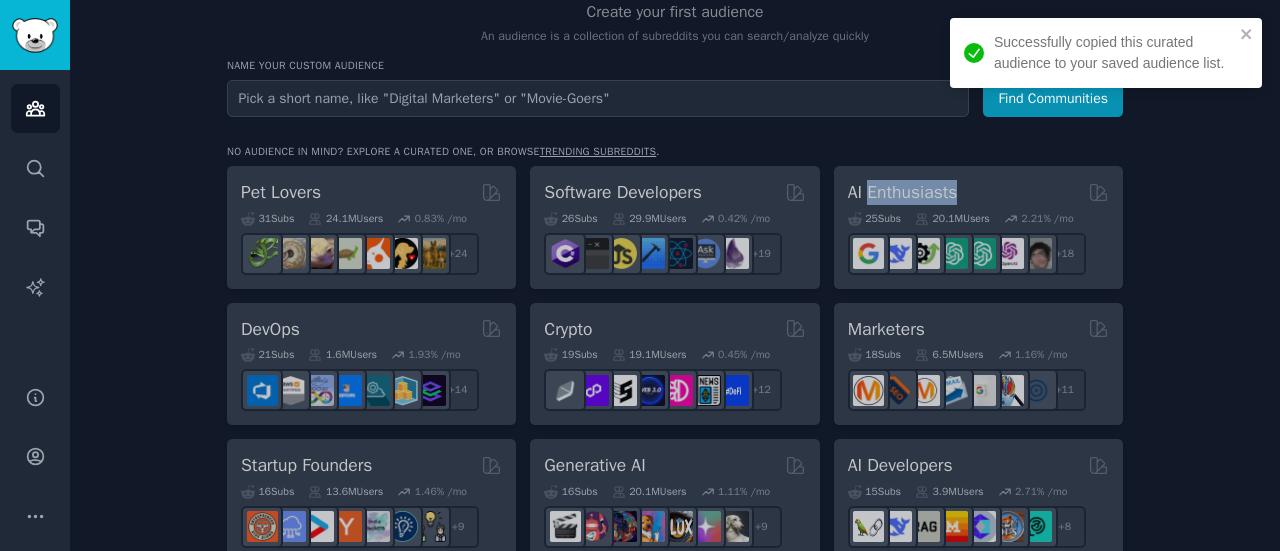 click on "Pet Lovers [AGE] Sub s [PRICE] Users [PERCENT] /mo r/[TEXT] + [NUMBER] Software Developers [AGE] Sub s [PRICE] Users [PERCENT] /mo r/[TEXT] + [NUMBER] AI Enthusiasts [AGE] Sub s [PRICE] Users [PERCENT] /mo + [NUMBER] DevOps [AGE] Sub s [PRICE] Users [PERCENT] /mo + [NUMBER] Crypto [AGE] Sub s [PRICE] Users [PERCENT] /mo r/[TEXT] + [NUMBER] Marketers [AGE] Sub s [PRICE] Users [PERCENT] /mo + [NUMBER] Startup Founders [AGE] Sub s [PRICE] Users [PERCENT] /mo + [NUMBER] Generative AI [AGE] Sub s [PRICE] Users [PERCENT] /mo r/[TEXT] + [NUMBER] AI Developers [AGE] Sub s [PRICE] Users [PERCENT] /mo + [NUMBER] Stock Investors [AGE] Sub s [PRICE] Users [PERCENT] /mo + [NUMBER] Video Editors [AGE] Sub s [PRICE] Users [PERCENT] /mo + [NUMBER] Designers [AGE] Sub s [PRICE] Users [PERCENT] /mo + [NUMBER] Data Scientists [AGE] Sub s [PRICE] Users [PERCENT] /mo + [NUMBER] Fitness Enthusiasts [AGE] Sub s [PRICE] Users [PERCENT] /mo + [NUMBER] Gardeners [AGE] Sub s [PRICE] Users [PERCENT] /mo + [NUMBER] Photographers [AGE] Sub s [PRICE] Users [PERCENT] /mo + [NUMBER] Gaming [AGE] Sub s [PRICE] Users [PERCENT] /mo + [NUMBER] NFT Collectors [AGE] Sub s [PRICE] Users [PERCENT] /mo + [NUMBER] Ecommerce [AGE] Sub s [PRICE] Users [PERCENT] /mo + [NUMBER] SEOs" at bounding box center (675, 1114) 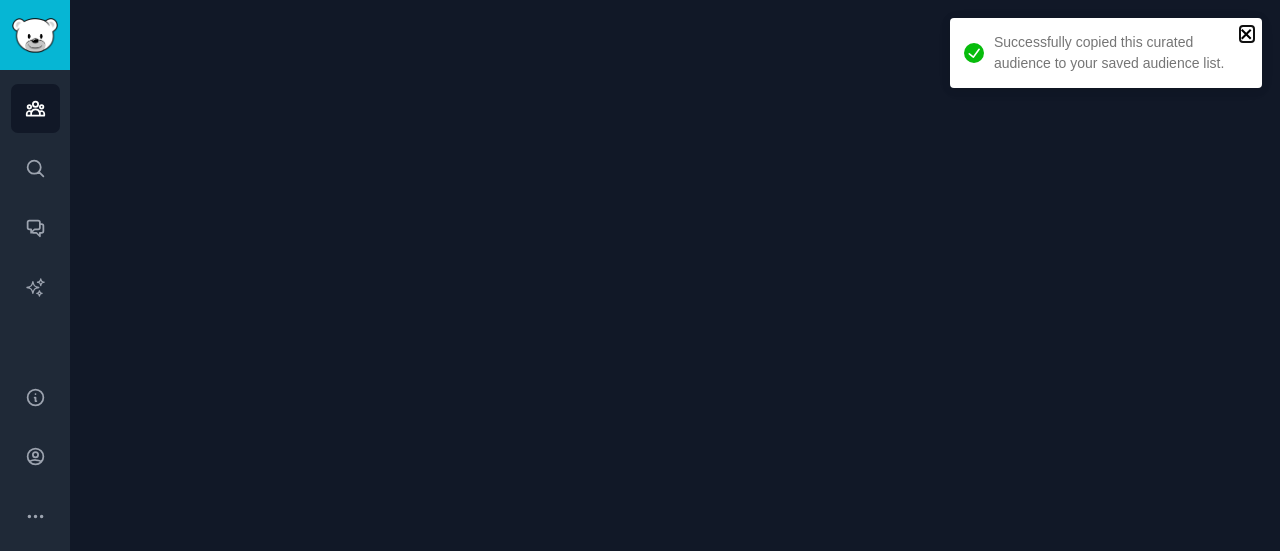 click 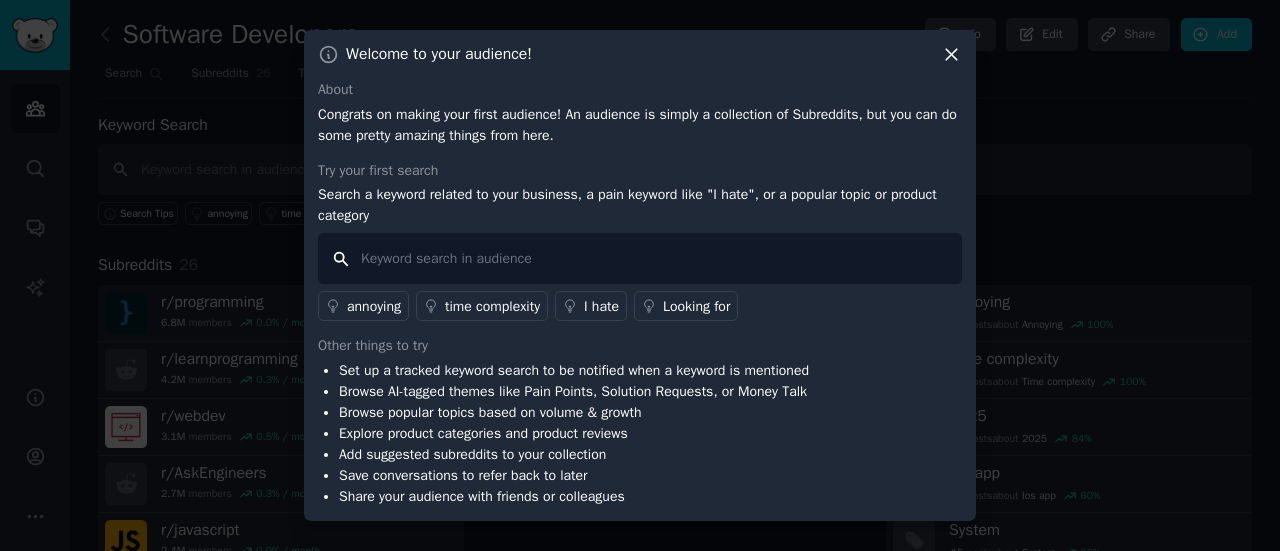 click at bounding box center [640, 258] 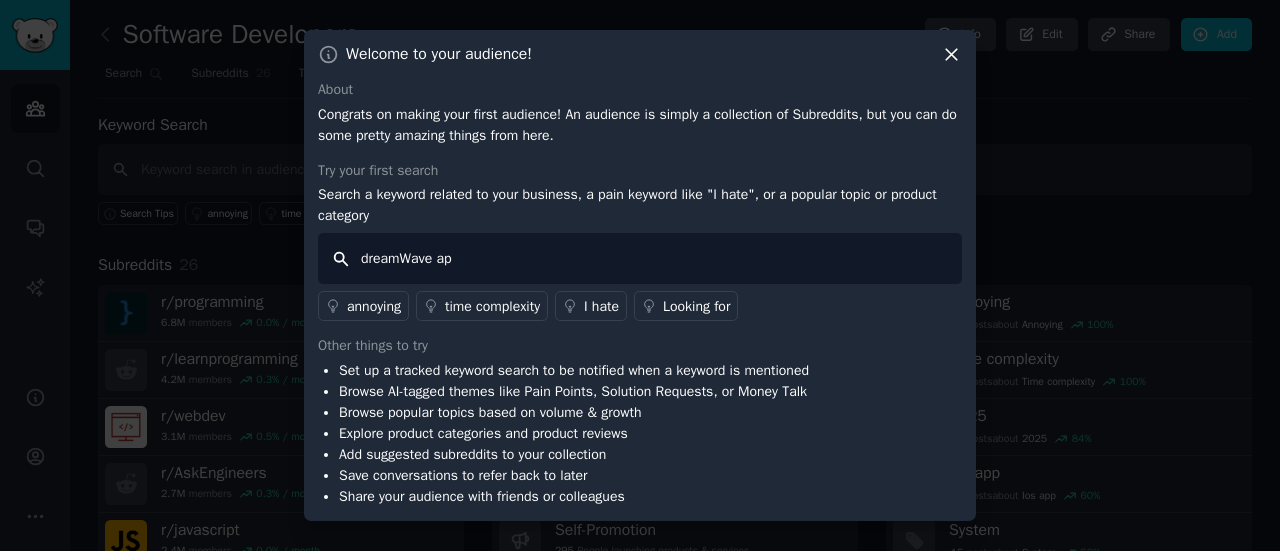 type on "dreamWave app" 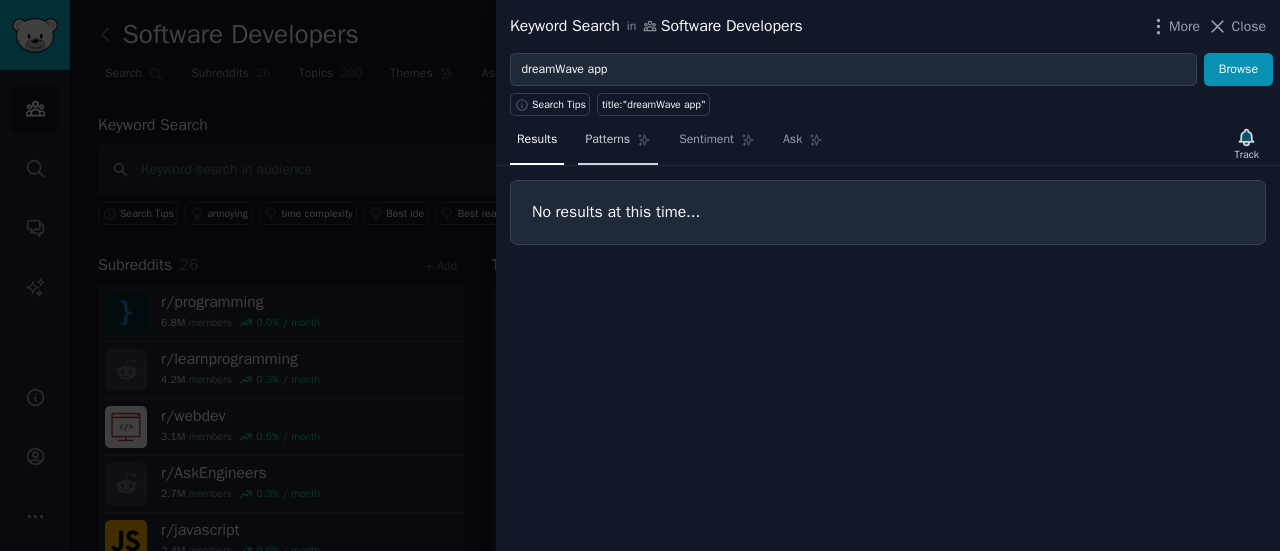 click on "Patterns" at bounding box center [607, 140] 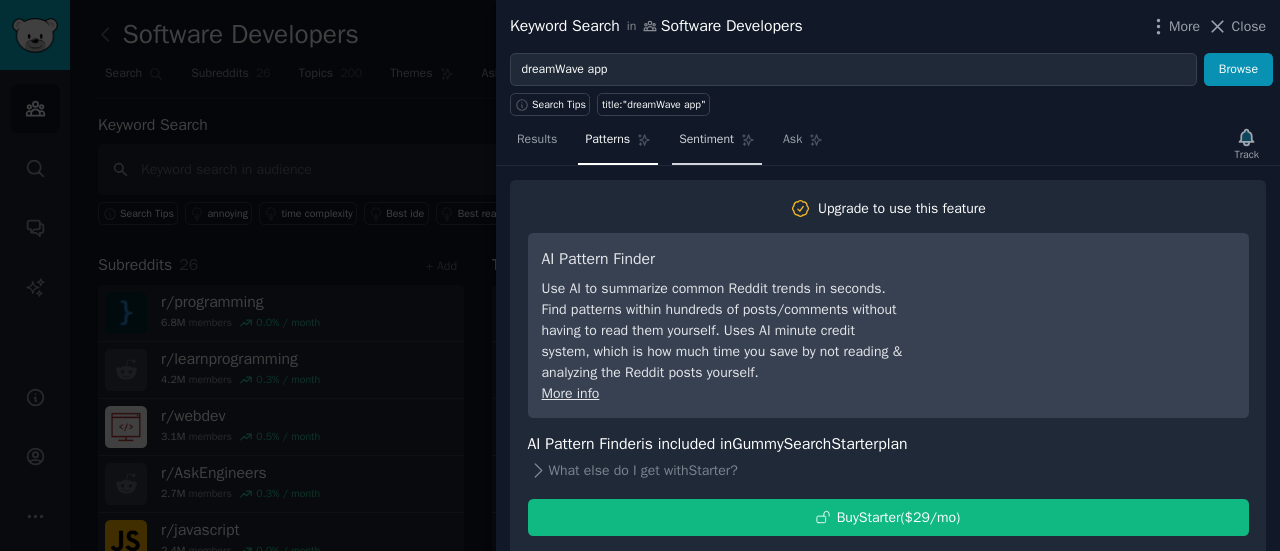 click on "Sentiment" at bounding box center [706, 140] 